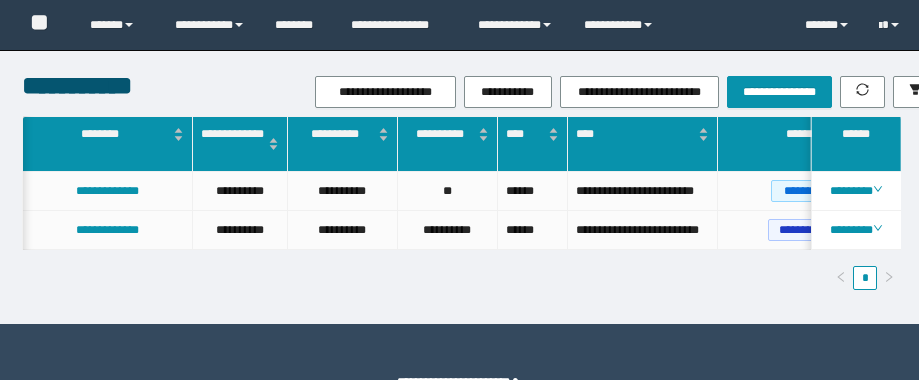 scroll, scrollTop: 0, scrollLeft: 0, axis: both 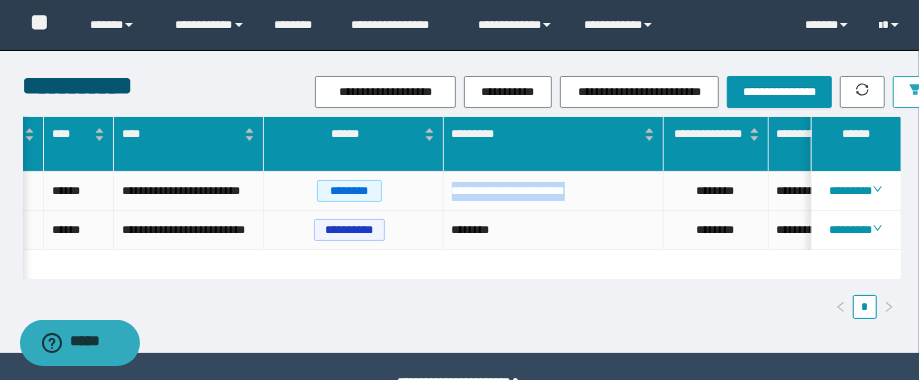 click at bounding box center (915, 92) 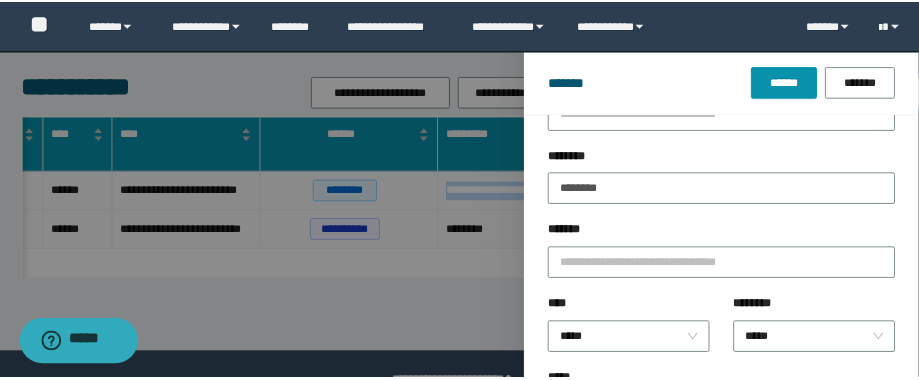 scroll, scrollTop: 240, scrollLeft: 0, axis: vertical 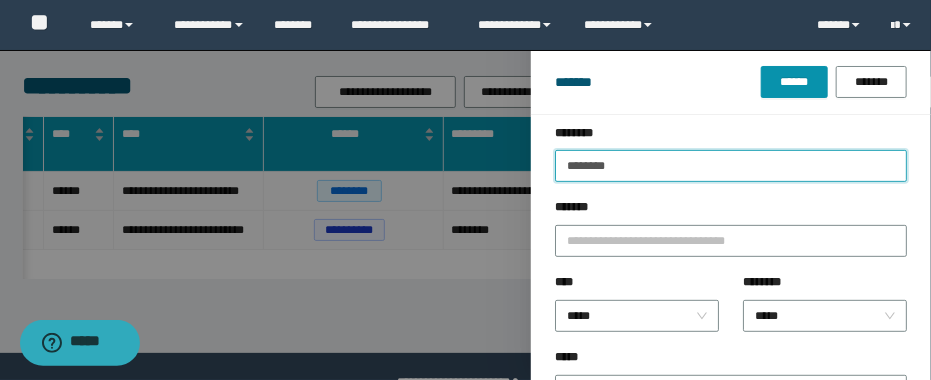 drag, startPoint x: 681, startPoint y: 164, endPoint x: 475, endPoint y: 166, distance: 206.0097 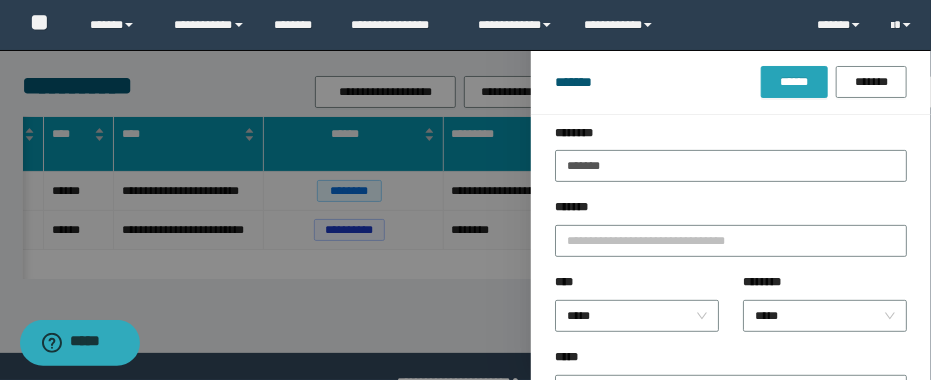 click on "******" at bounding box center (794, 82) 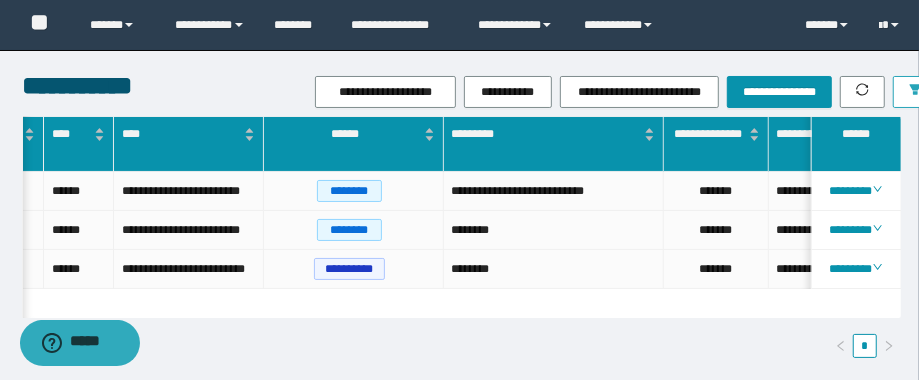 scroll, scrollTop: 0, scrollLeft: 429, axis: horizontal 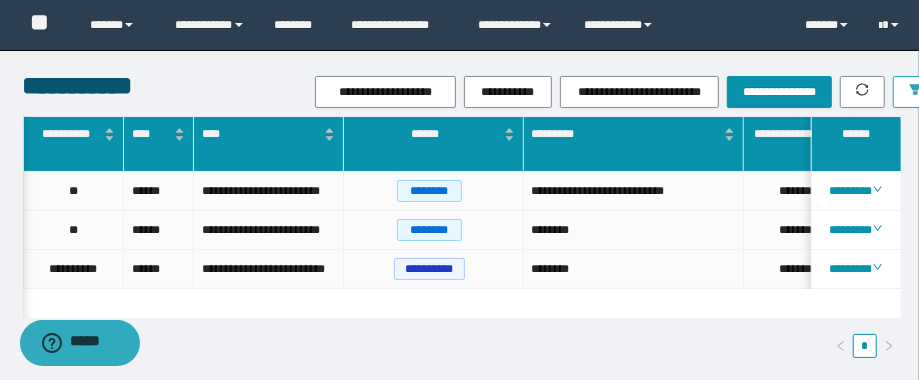 click at bounding box center [915, 92] 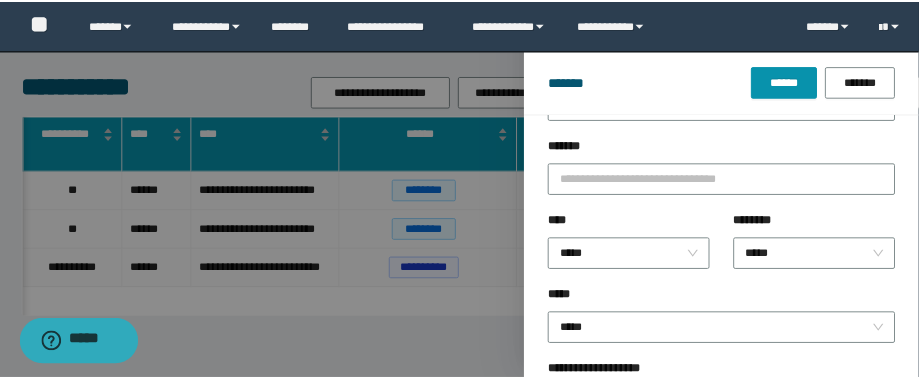 scroll, scrollTop: 240, scrollLeft: 0, axis: vertical 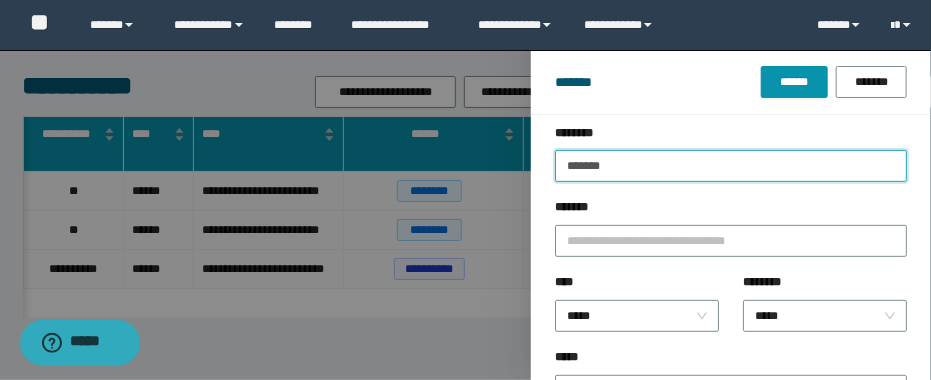 drag, startPoint x: 648, startPoint y: 159, endPoint x: 534, endPoint y: 201, distance: 121.49074 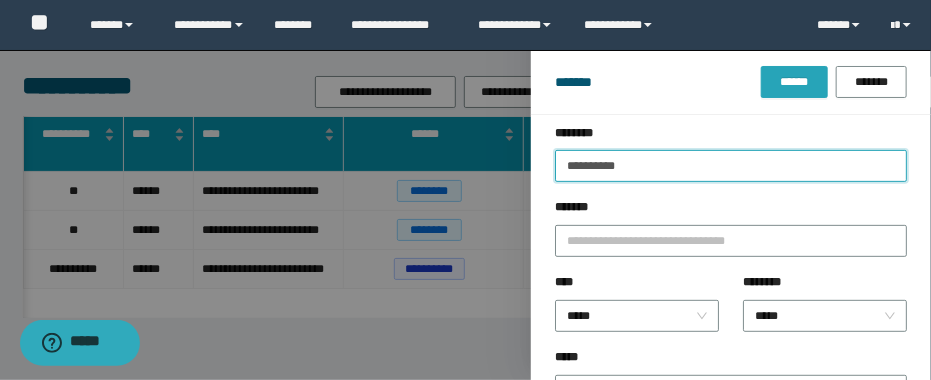 type on "**********" 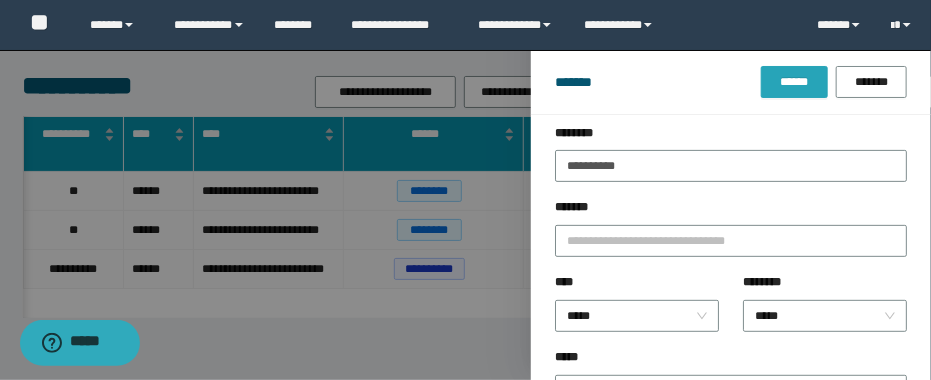 click on "******" at bounding box center (794, 82) 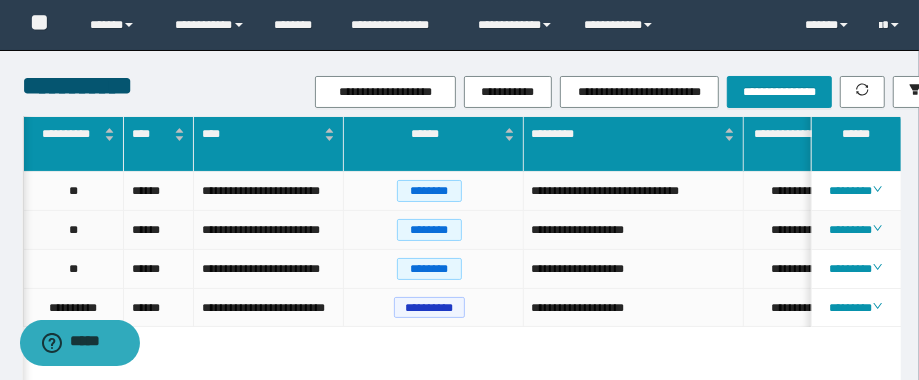 click on "**********" at bounding box center [634, 230] 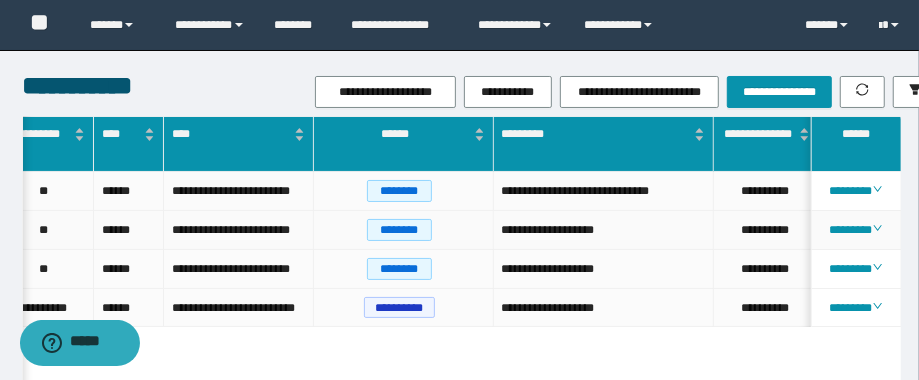 scroll, scrollTop: 0, scrollLeft: 406, axis: horizontal 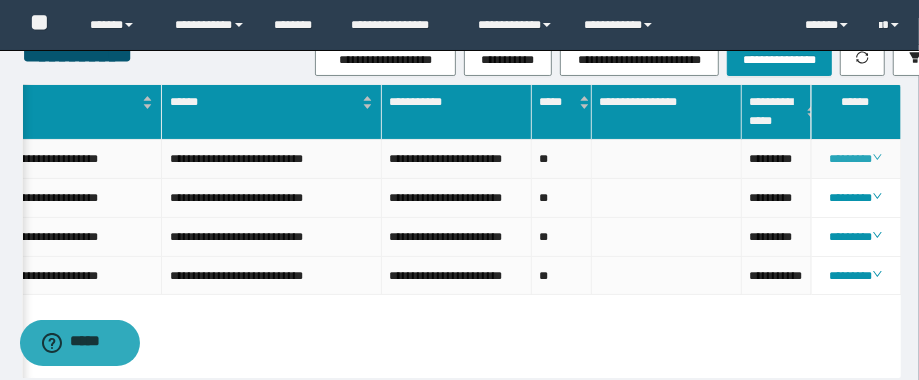 click 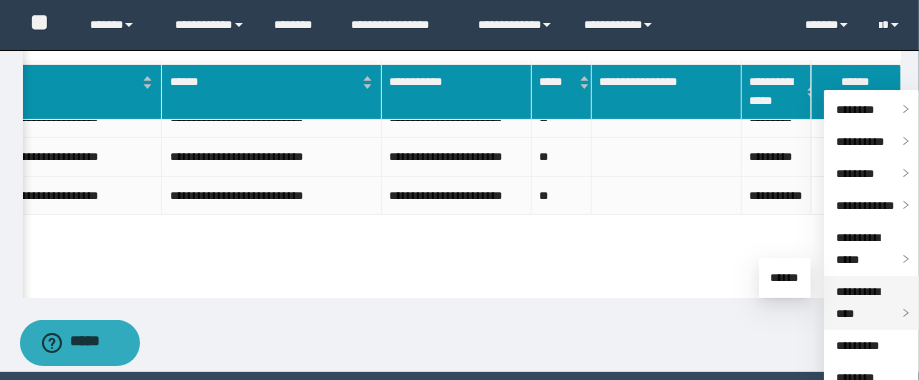 click on "**********" at bounding box center (858, 303) 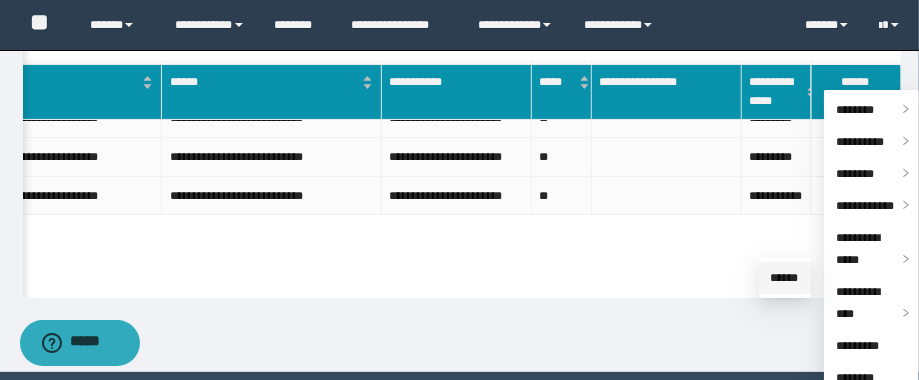 click on "******" at bounding box center [785, 278] 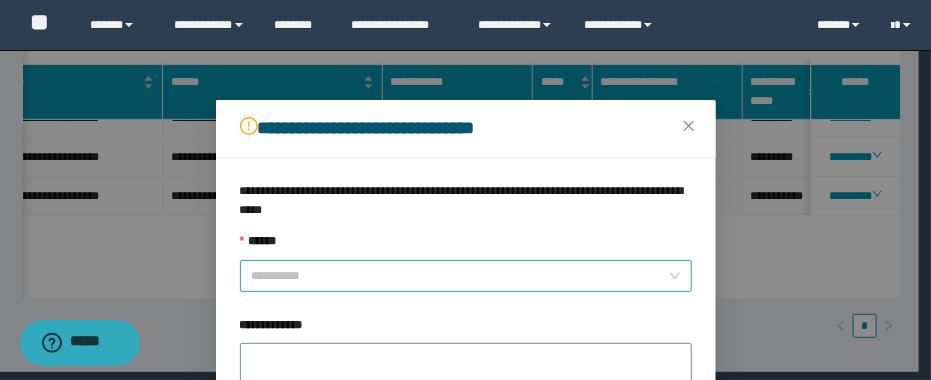 click on "******" at bounding box center [460, 276] 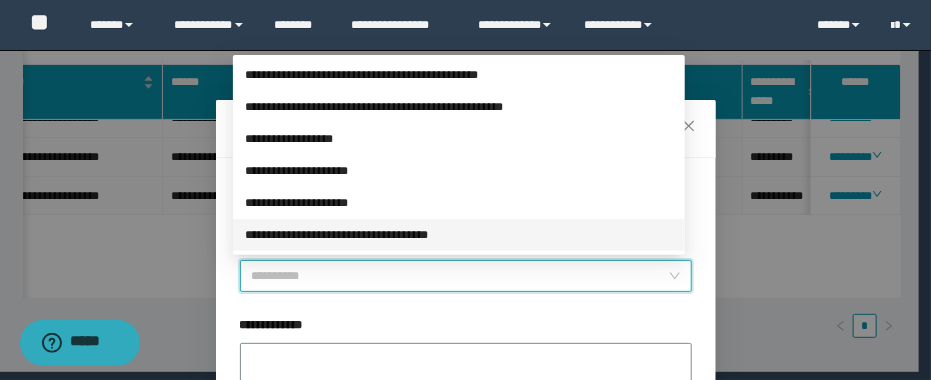 click on "**********" at bounding box center [459, 235] 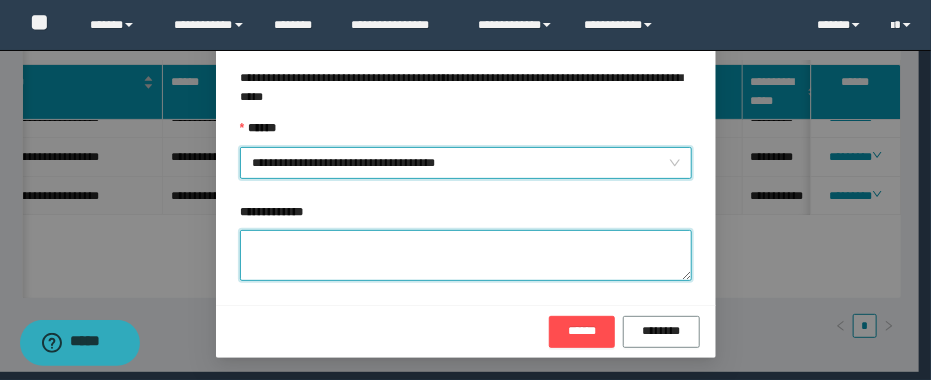 click on "**********" at bounding box center [466, 255] 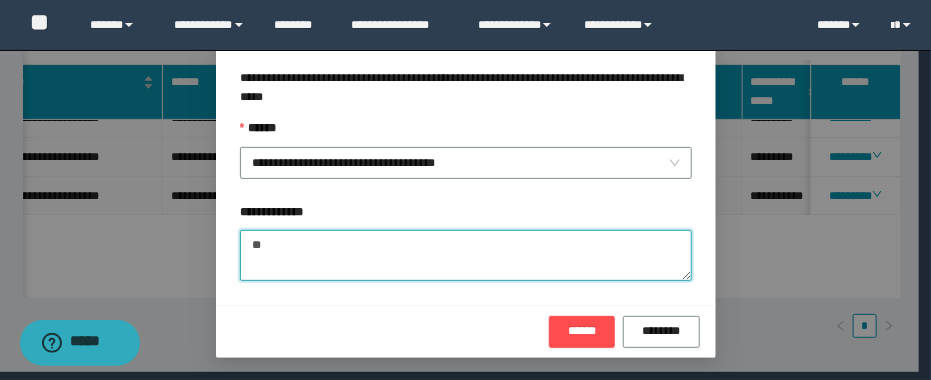 type on "*" 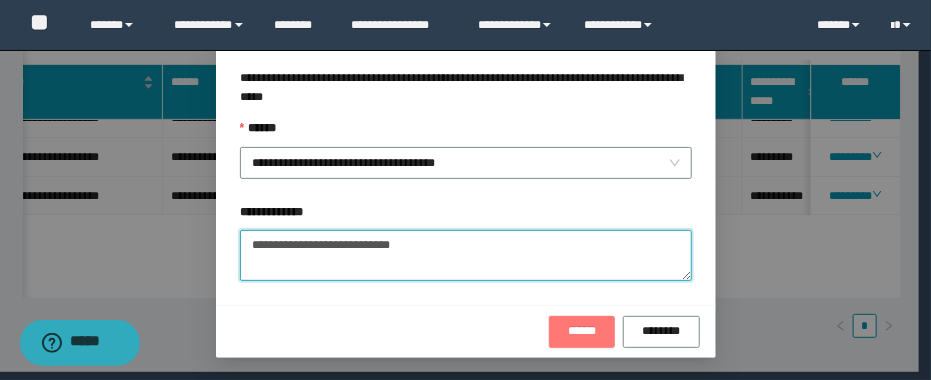 type on "**********" 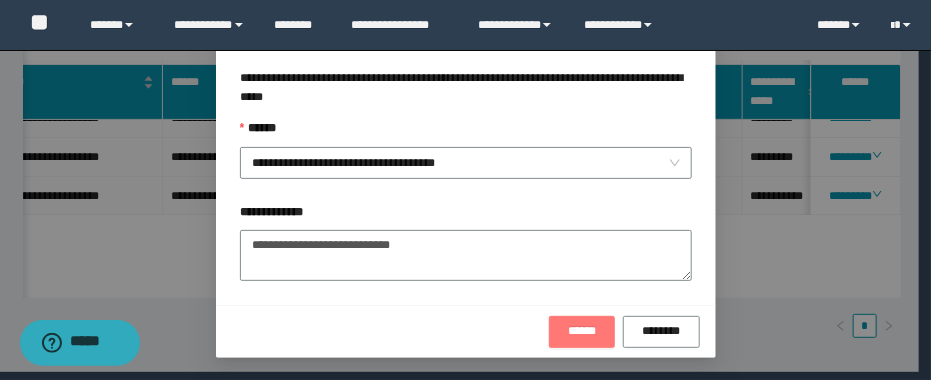 click on "******" at bounding box center [582, 331] 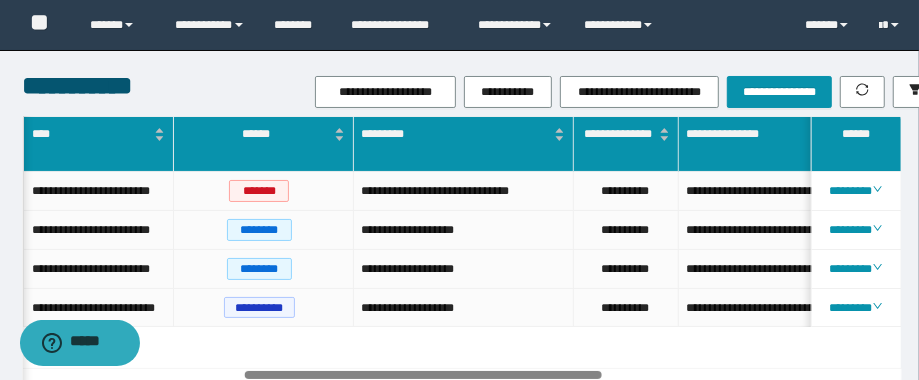 drag, startPoint x: 623, startPoint y: 376, endPoint x: 354, endPoint y: 382, distance: 269.0669 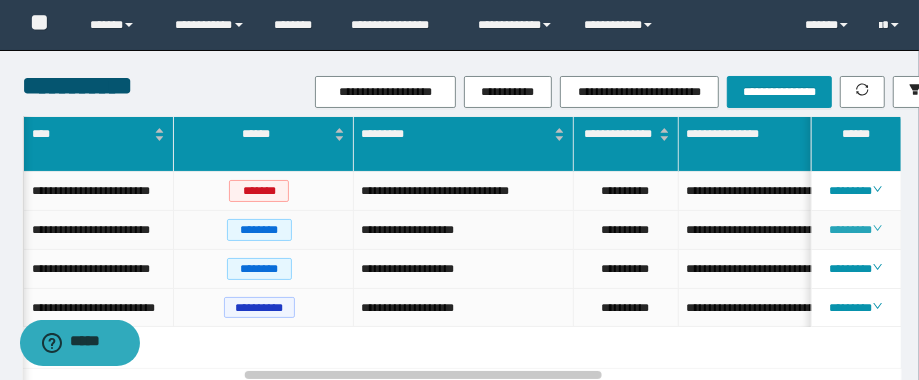 click on "********" at bounding box center [855, 230] 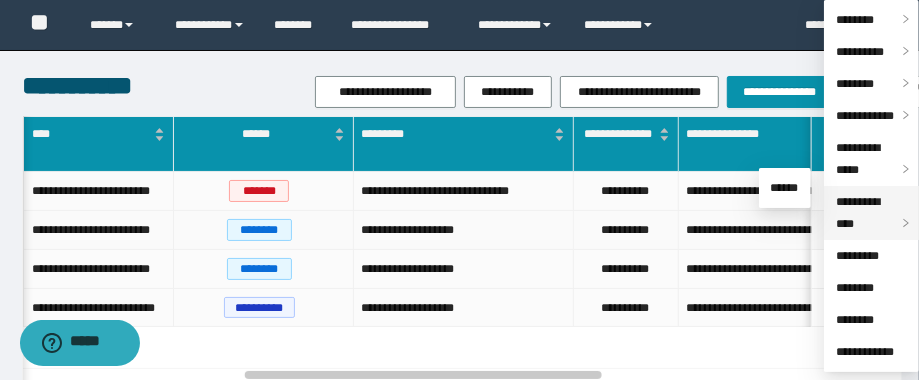 click on "**********" at bounding box center [858, 213] 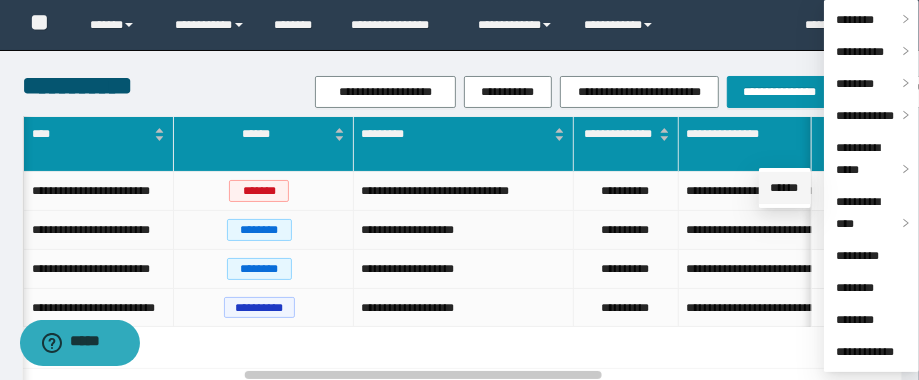click on "******" at bounding box center (785, 188) 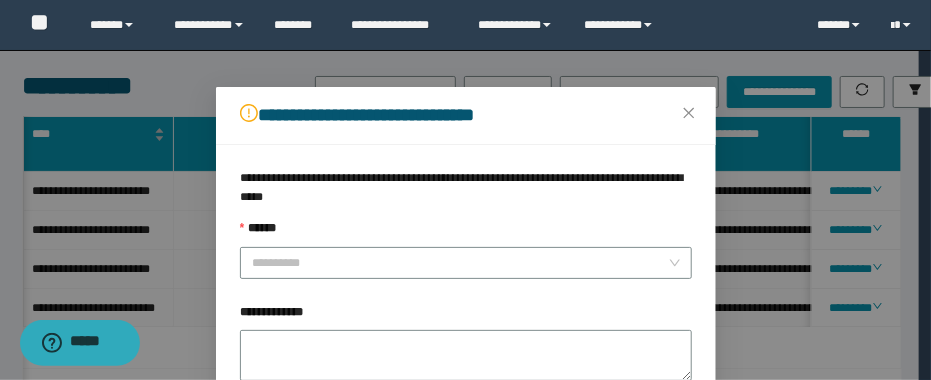 click on "**********" at bounding box center (466, 249) 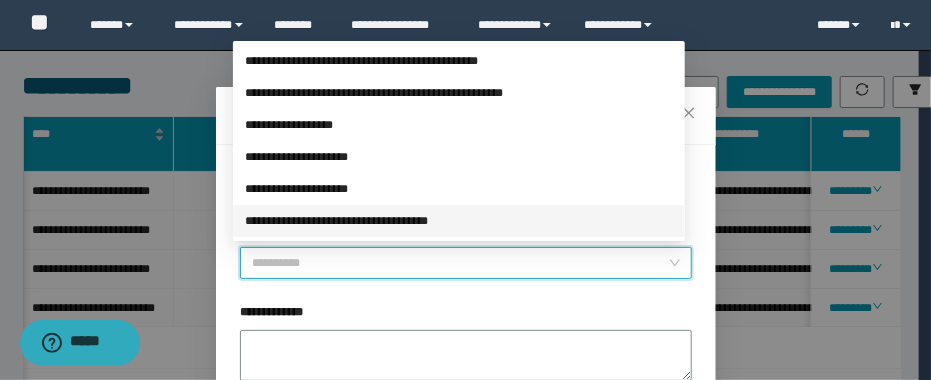 click on "**********" at bounding box center [459, 221] 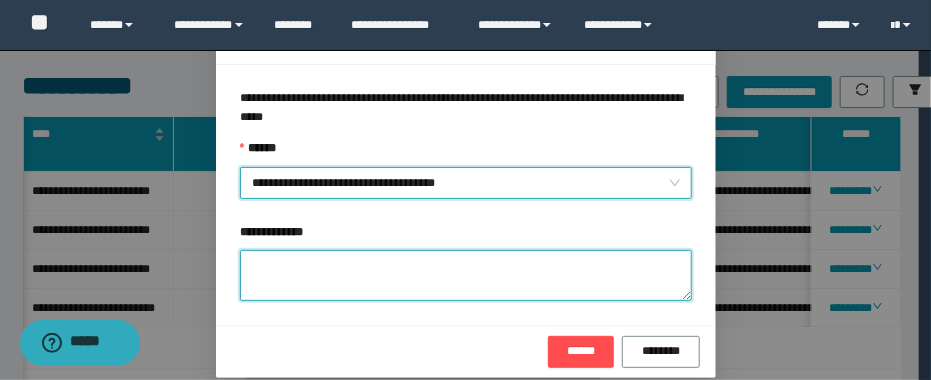 click on "**********" at bounding box center (466, 275) 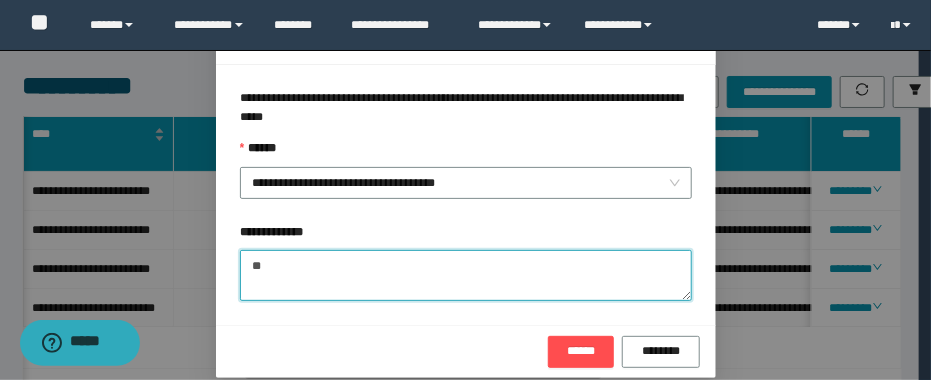 type on "*" 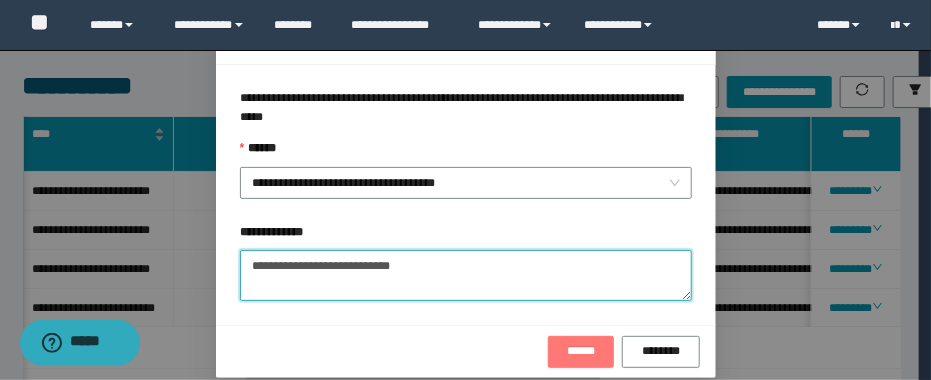 type on "**********" 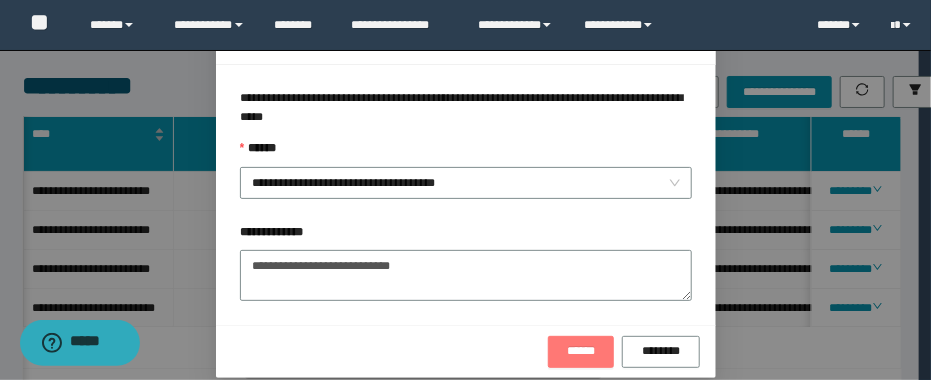 click on "******" at bounding box center [581, 351] 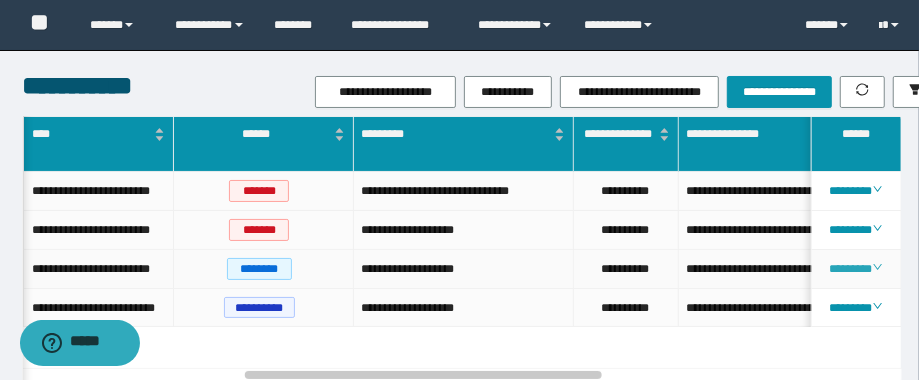 click 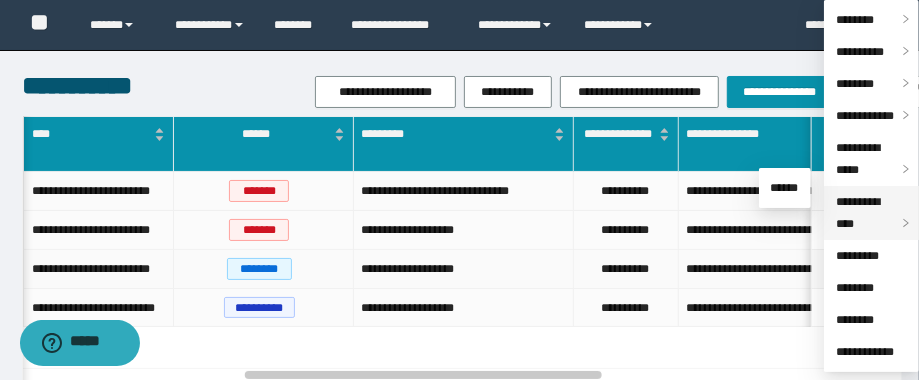click on "**********" at bounding box center [858, 213] 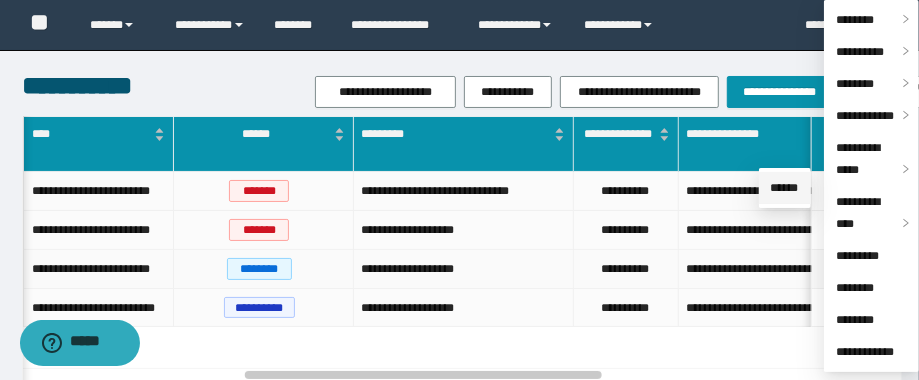 click on "******" at bounding box center [785, 188] 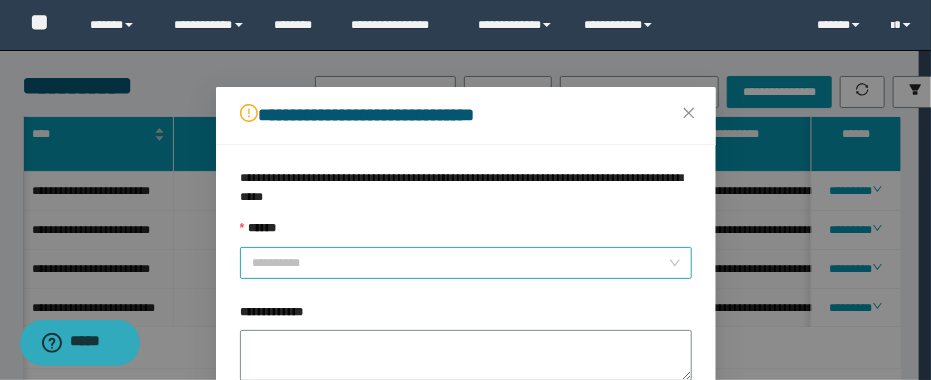click on "******" at bounding box center [460, 263] 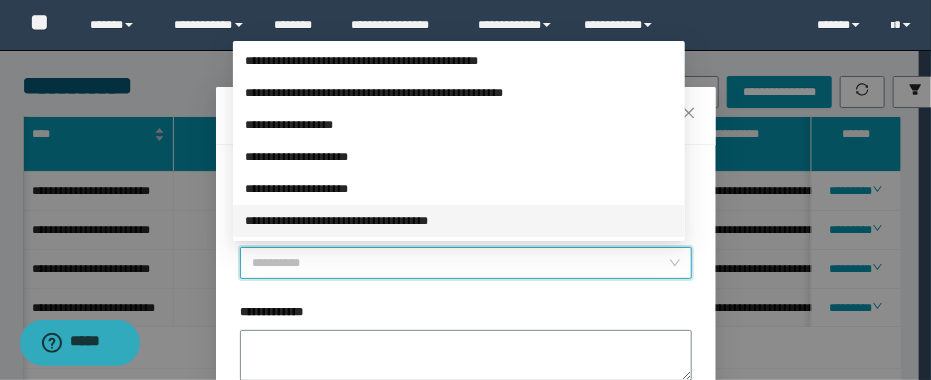 click on "**********" at bounding box center (459, 221) 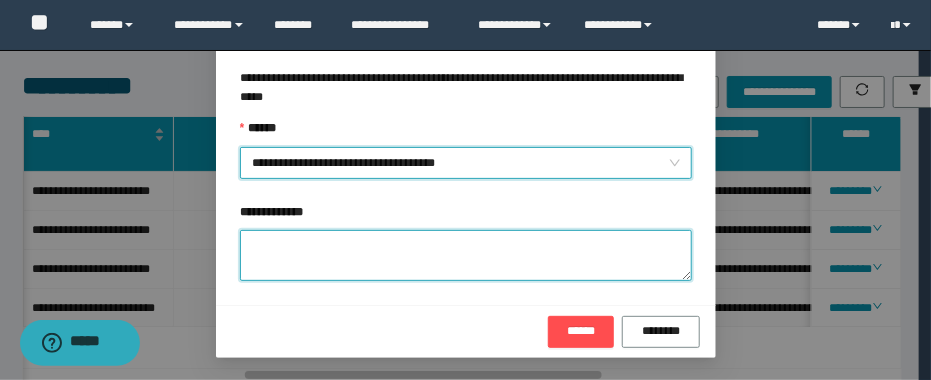 click on "**********" at bounding box center (466, 255) 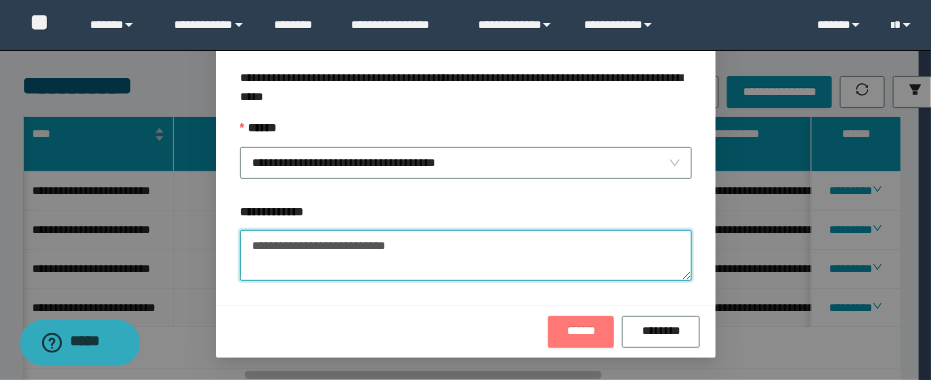 type on "**********" 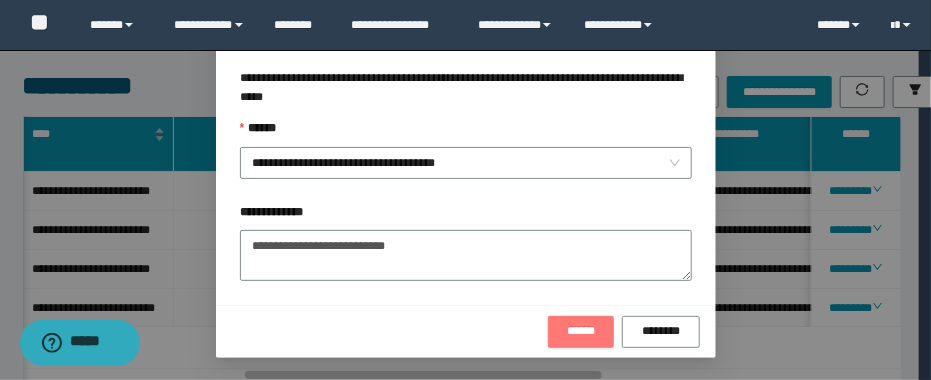 click on "******" at bounding box center [581, 331] 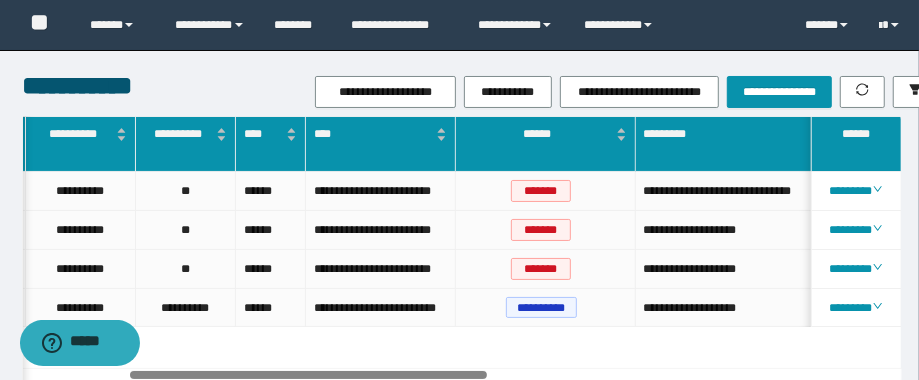 drag, startPoint x: 450, startPoint y: 374, endPoint x: 497, endPoint y: 397, distance: 52.3259 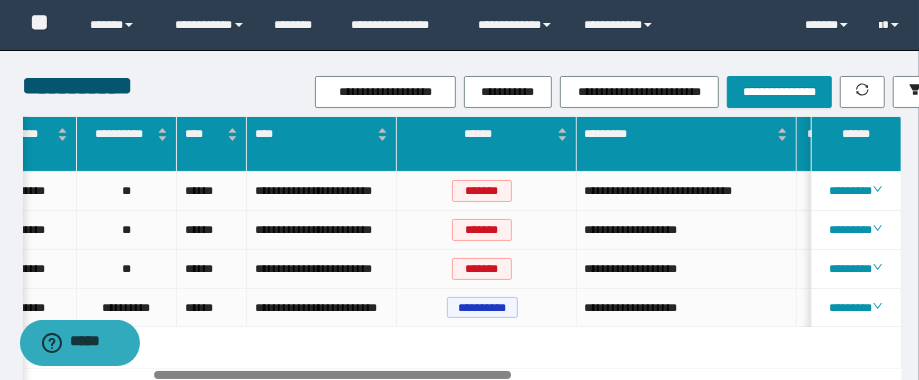 drag, startPoint x: 482, startPoint y: 373, endPoint x: 565, endPoint y: 402, distance: 87.92042 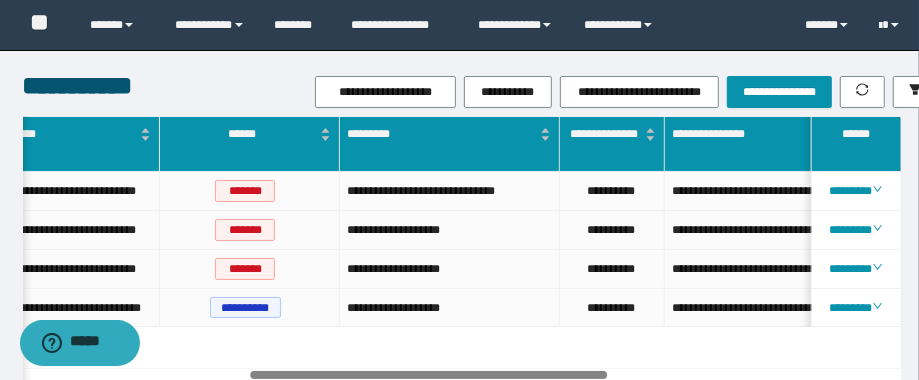 drag, startPoint x: 494, startPoint y: 372, endPoint x: 590, endPoint y: 373, distance: 96.00521 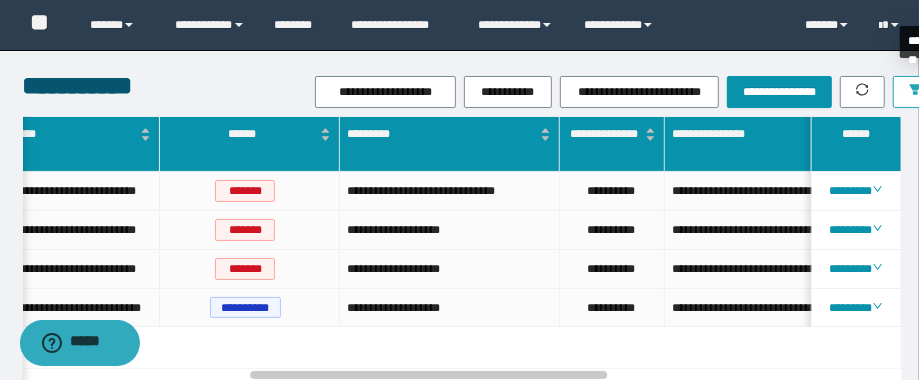 click at bounding box center (915, 92) 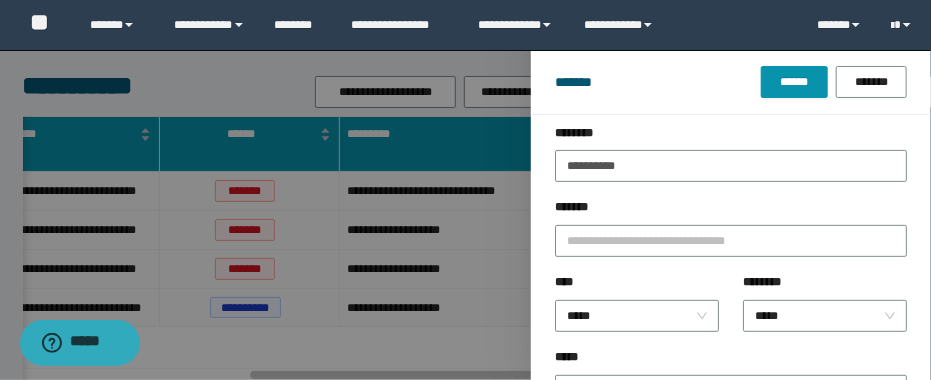 click at bounding box center [465, 190] 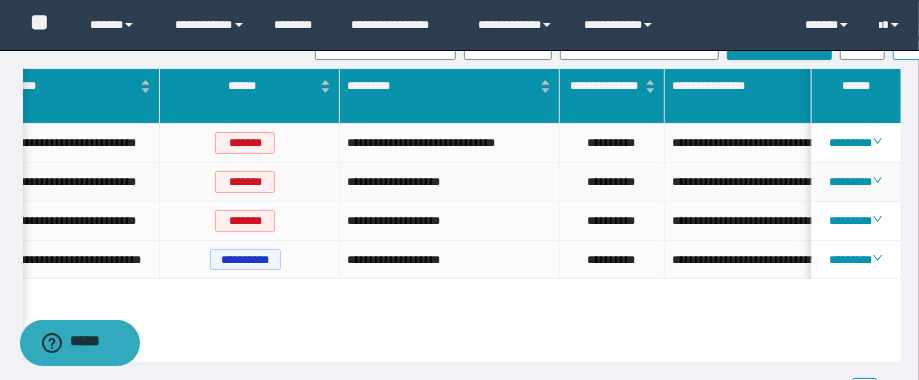 scroll, scrollTop: 80, scrollLeft: 0, axis: vertical 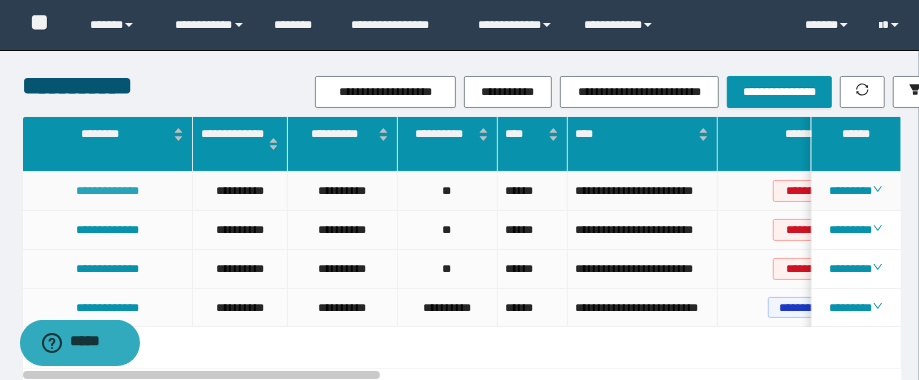 click on "**********" at bounding box center [107, 191] 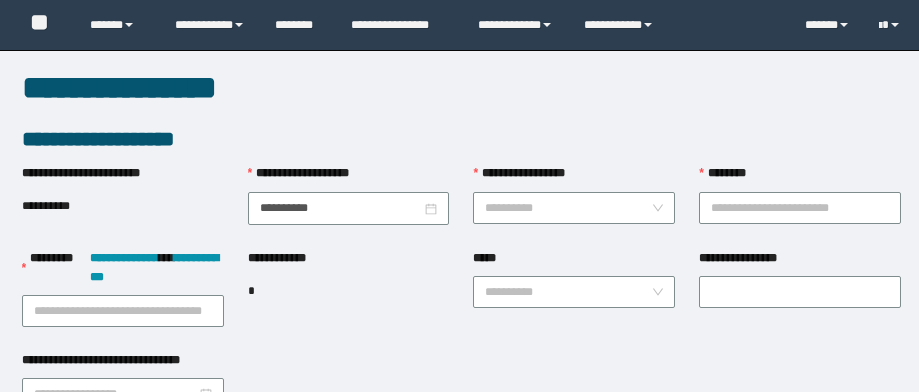 scroll, scrollTop: 0, scrollLeft: 0, axis: both 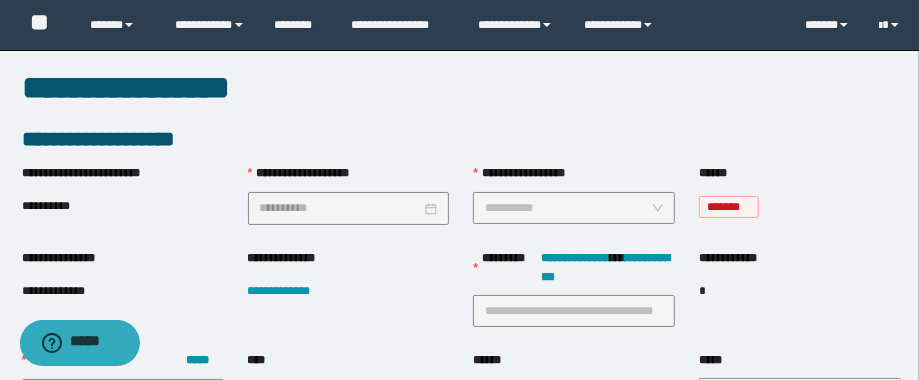 type on "**********" 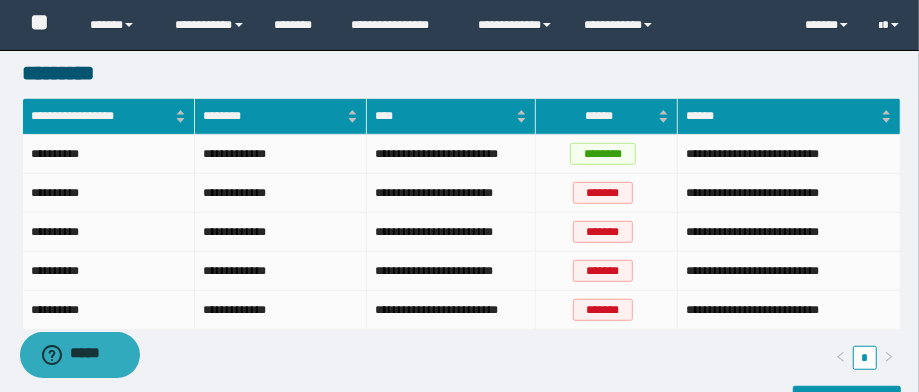 scroll, scrollTop: 735, scrollLeft: 0, axis: vertical 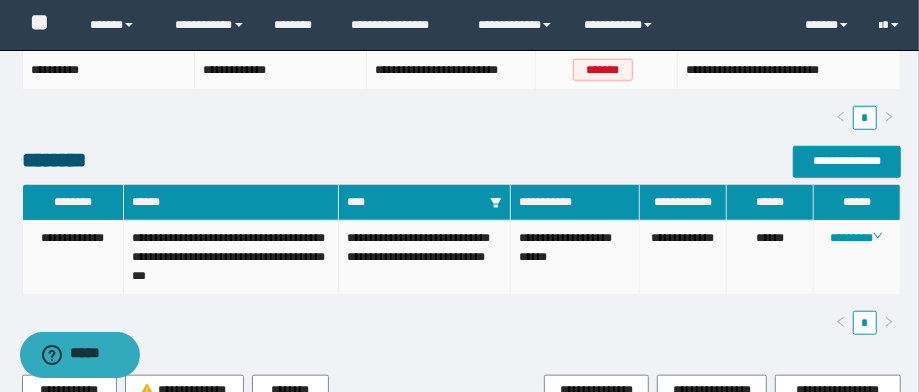 click on "**********" at bounding box center [231, 258] 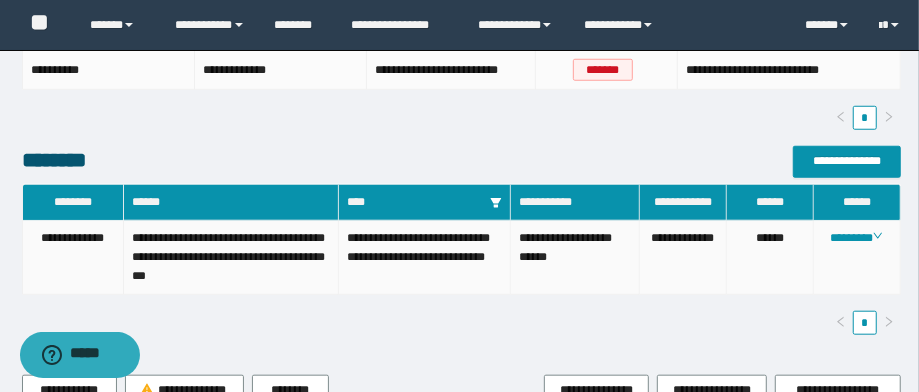 click on "**********" at bounding box center (73, 258) 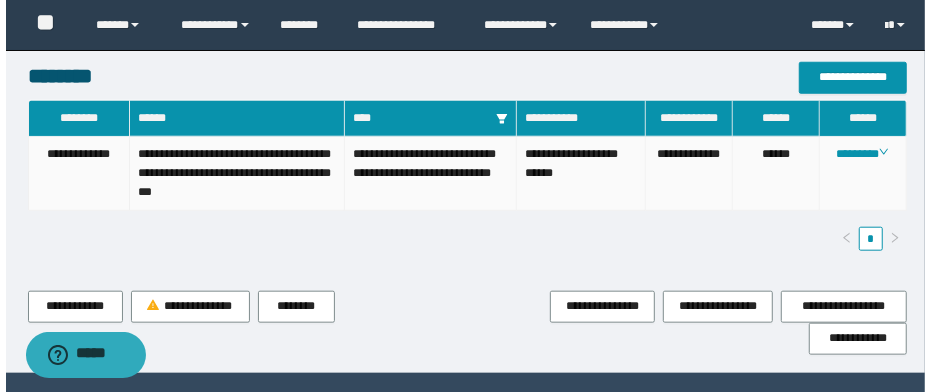 scroll, scrollTop: 895, scrollLeft: 0, axis: vertical 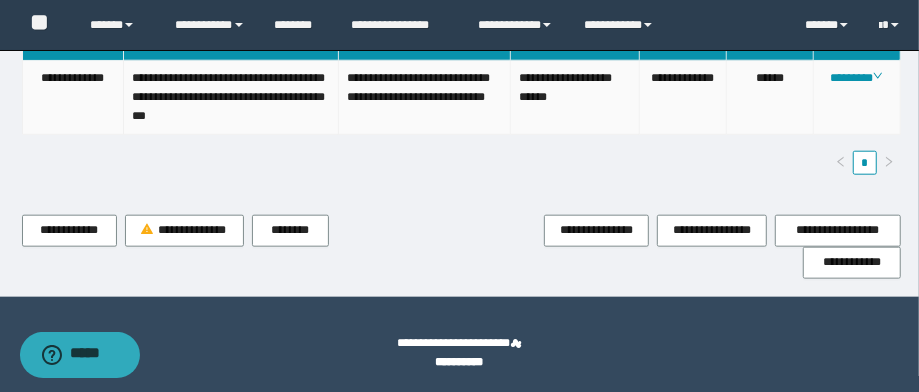 click on "********" at bounding box center [858, 98] 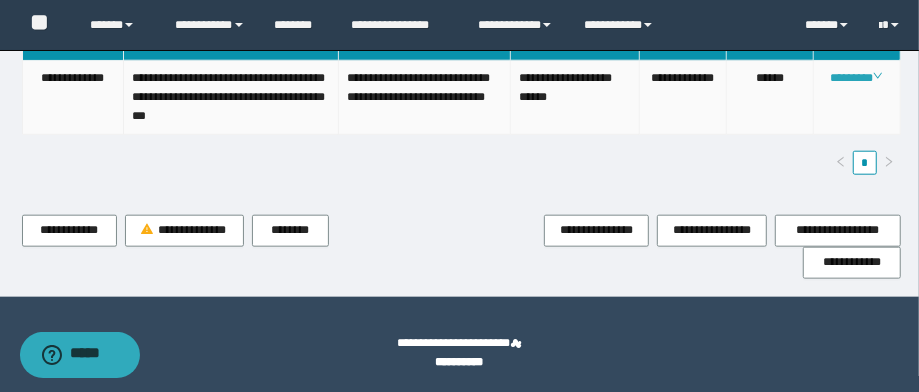click 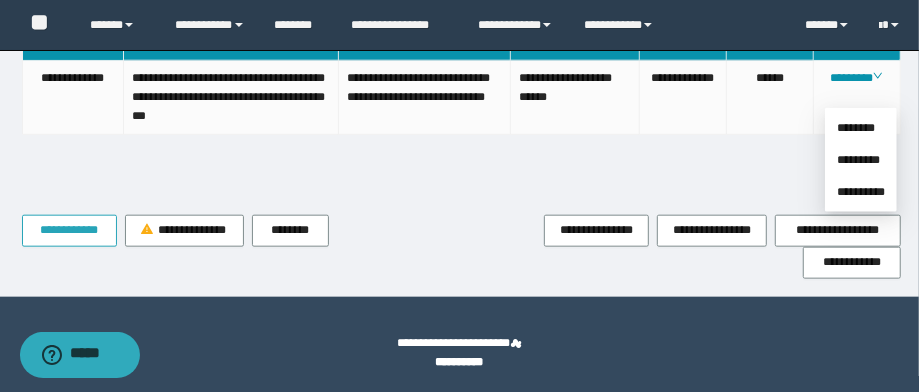 click on "**********" at bounding box center [69, 230] 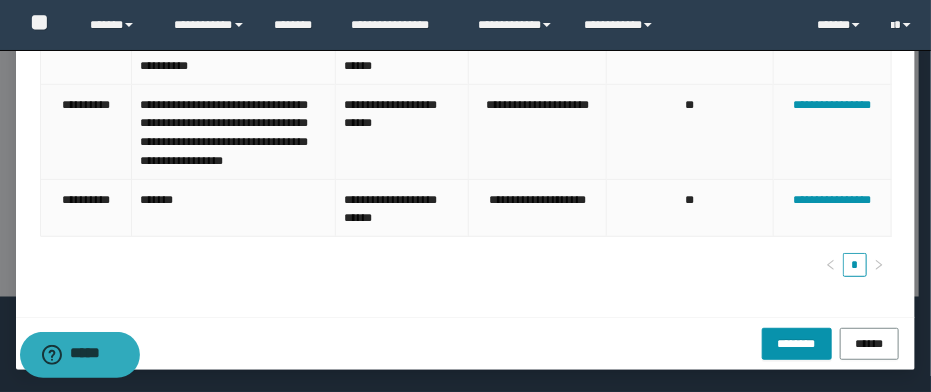 scroll, scrollTop: 227, scrollLeft: 0, axis: vertical 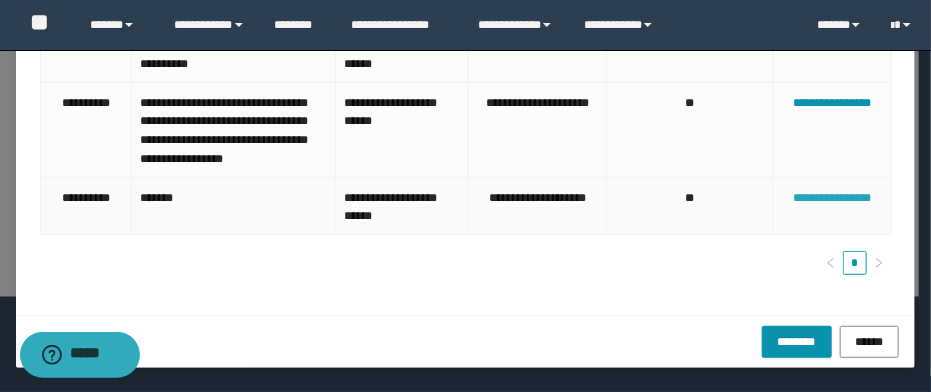 click on "**********" at bounding box center [832, 198] 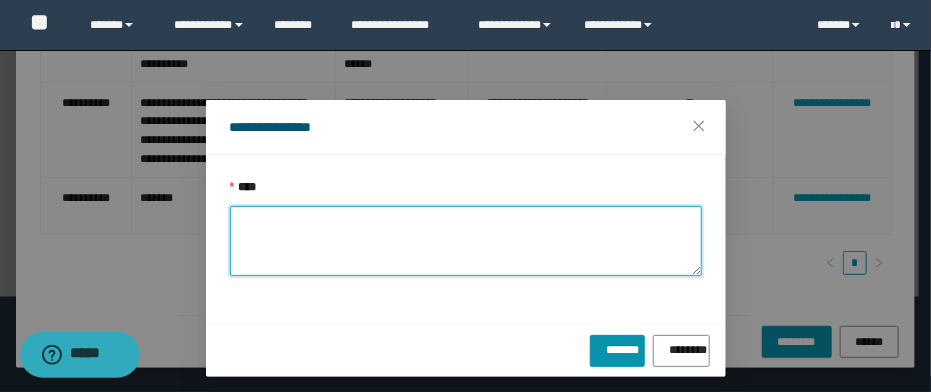 click on "****" at bounding box center (466, 241) 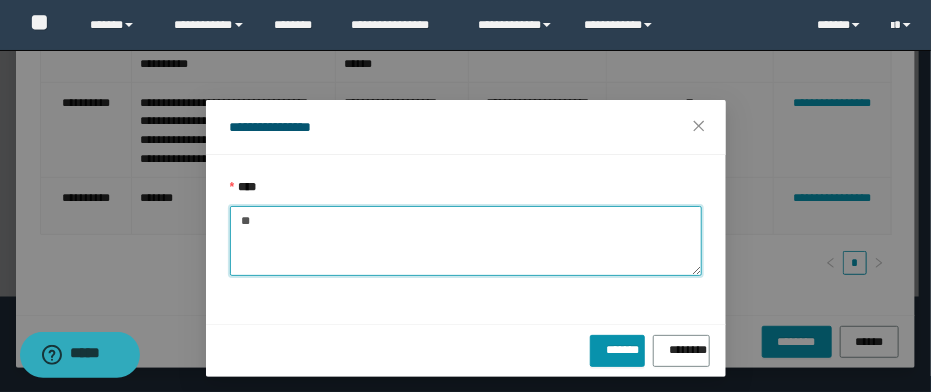 type on "*" 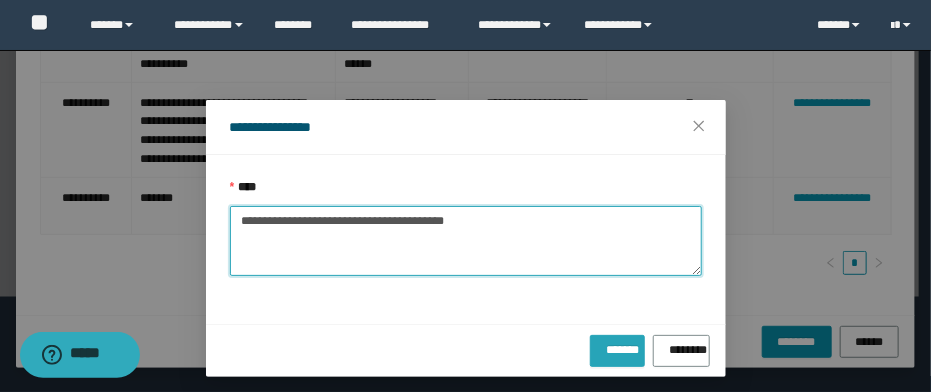 type on "**********" 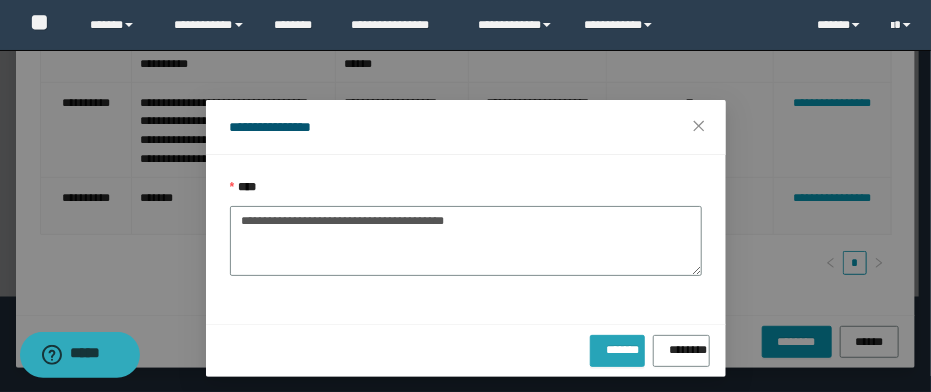 click on "*******" at bounding box center (617, 351) 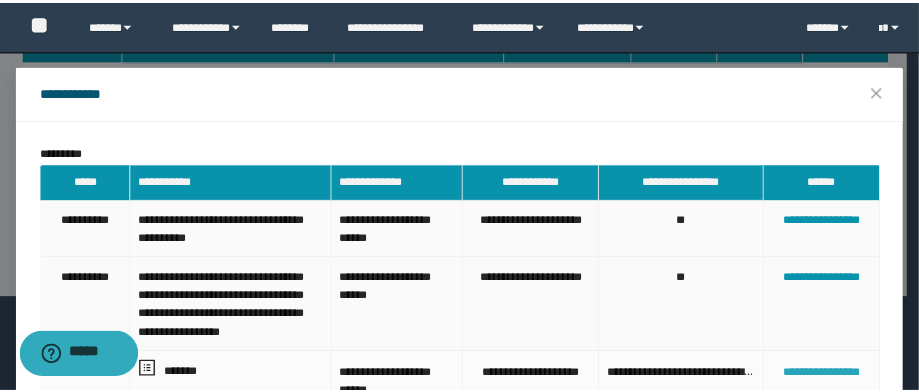 scroll, scrollTop: 0, scrollLeft: 0, axis: both 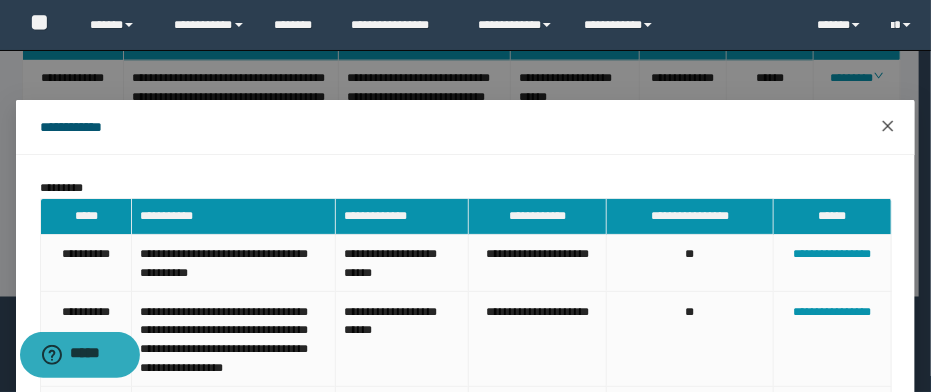 click 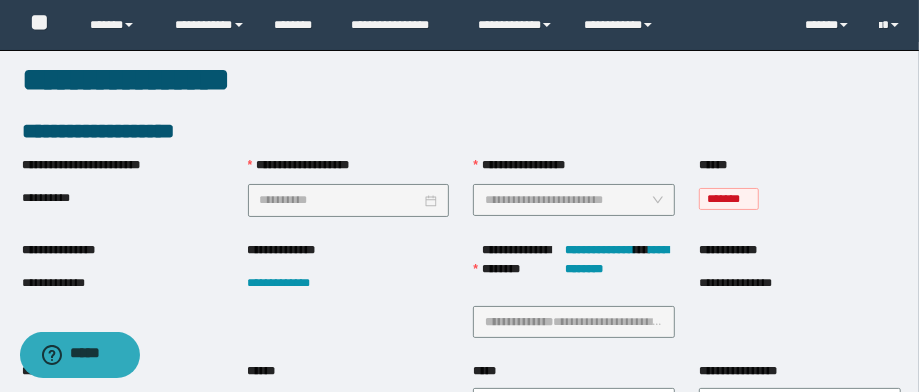scroll, scrollTop: 0, scrollLeft: 0, axis: both 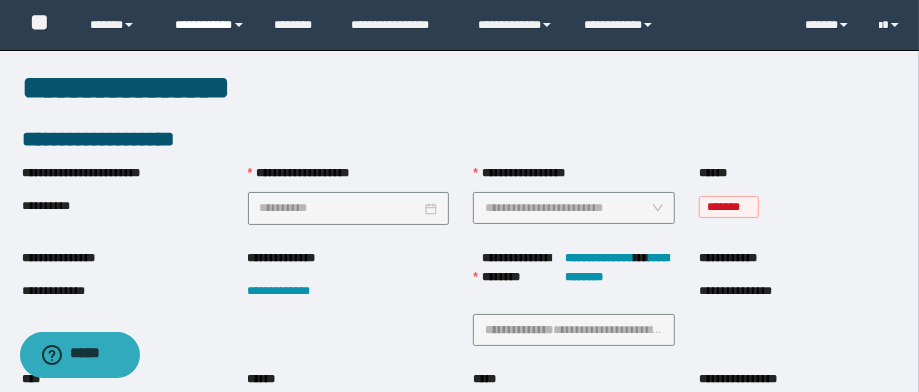 click on "**********" at bounding box center [210, 25] 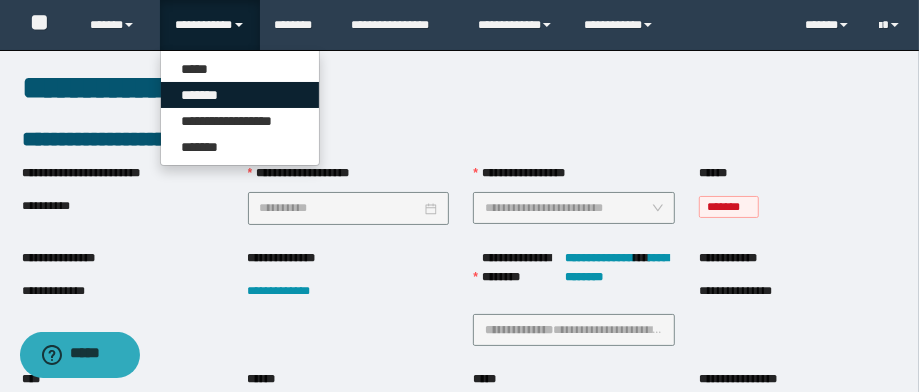 click on "*******" at bounding box center [240, 95] 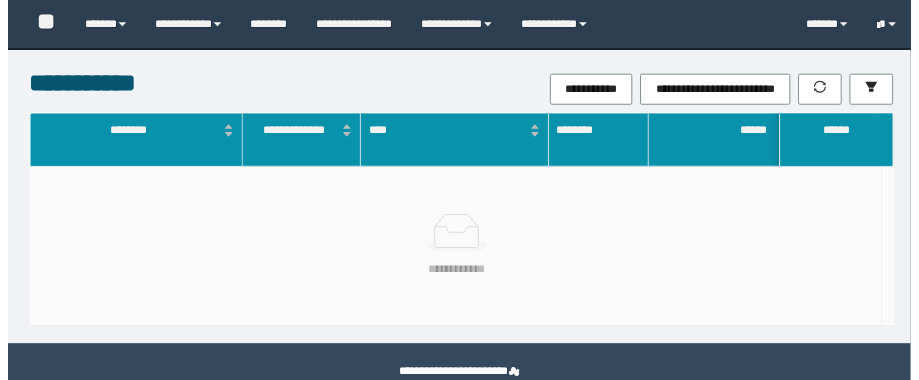 scroll, scrollTop: 0, scrollLeft: 0, axis: both 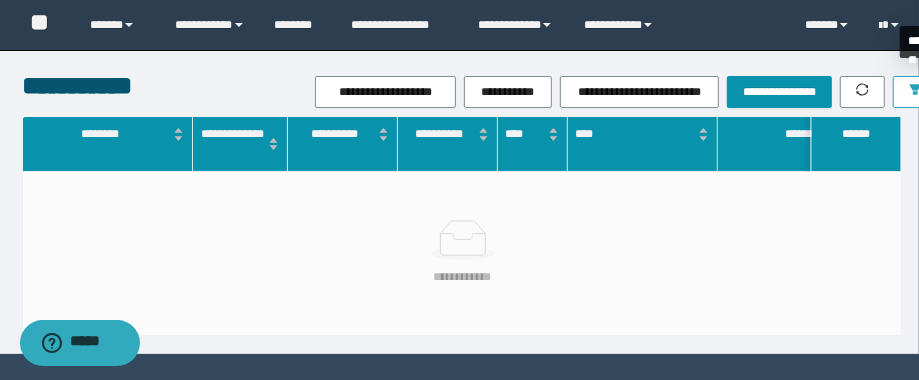 click at bounding box center [915, 92] 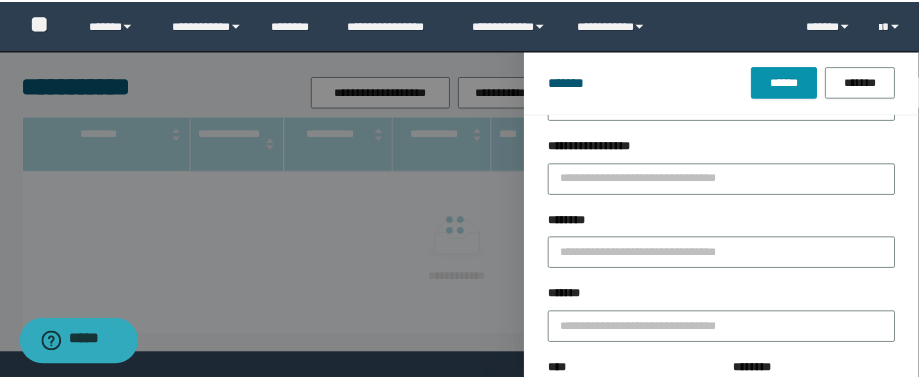 scroll, scrollTop: 160, scrollLeft: 0, axis: vertical 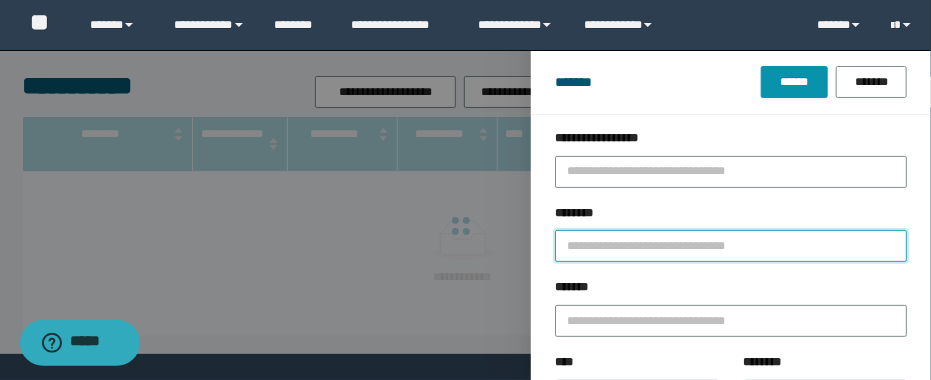 click on "********" at bounding box center (731, 246) 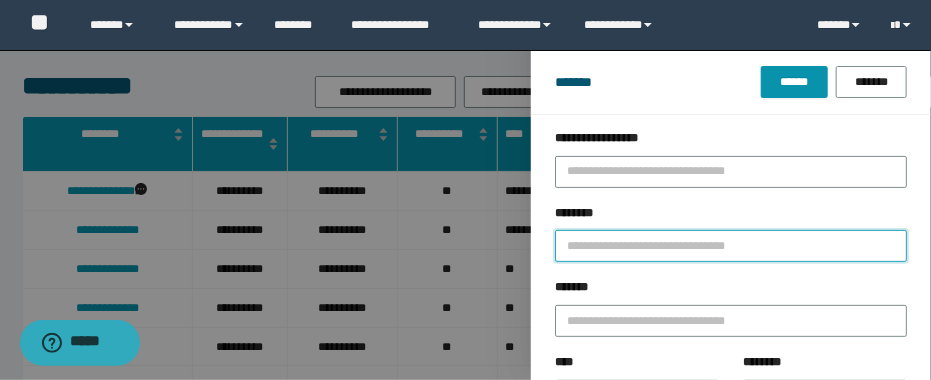 paste on "********" 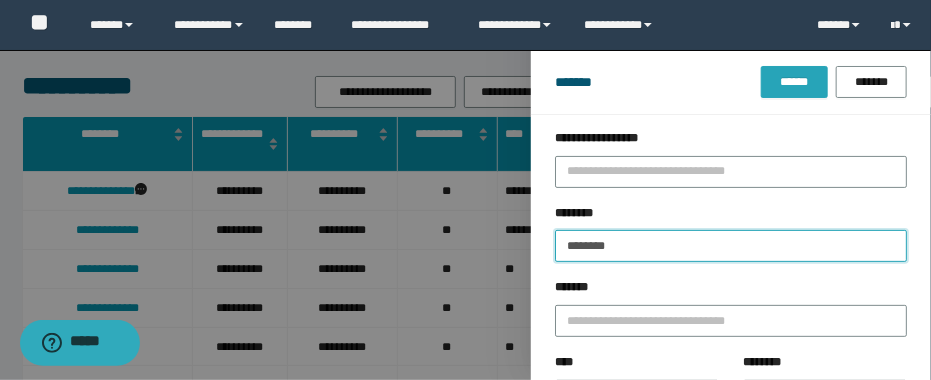 type on "********" 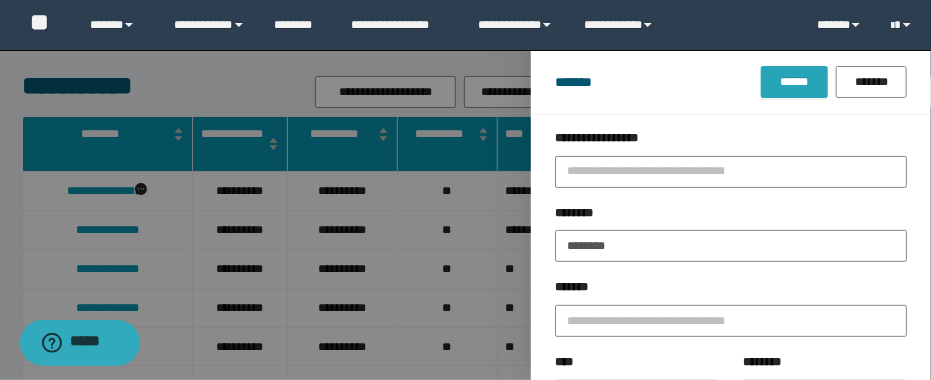 click on "******" at bounding box center (794, 82) 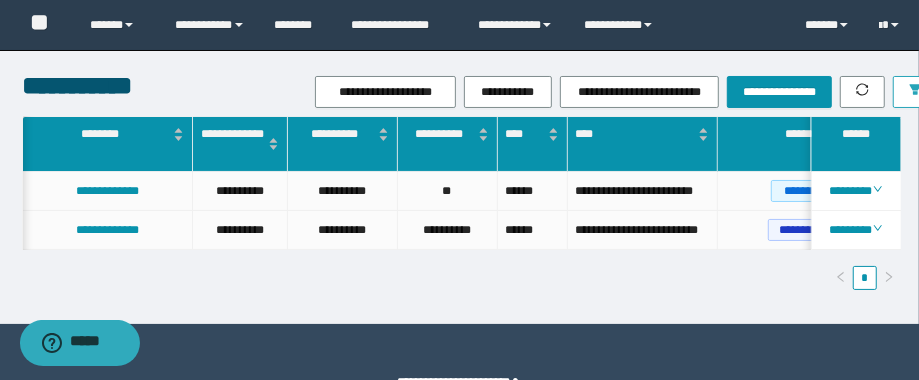 scroll, scrollTop: 0, scrollLeft: 191, axis: horizontal 